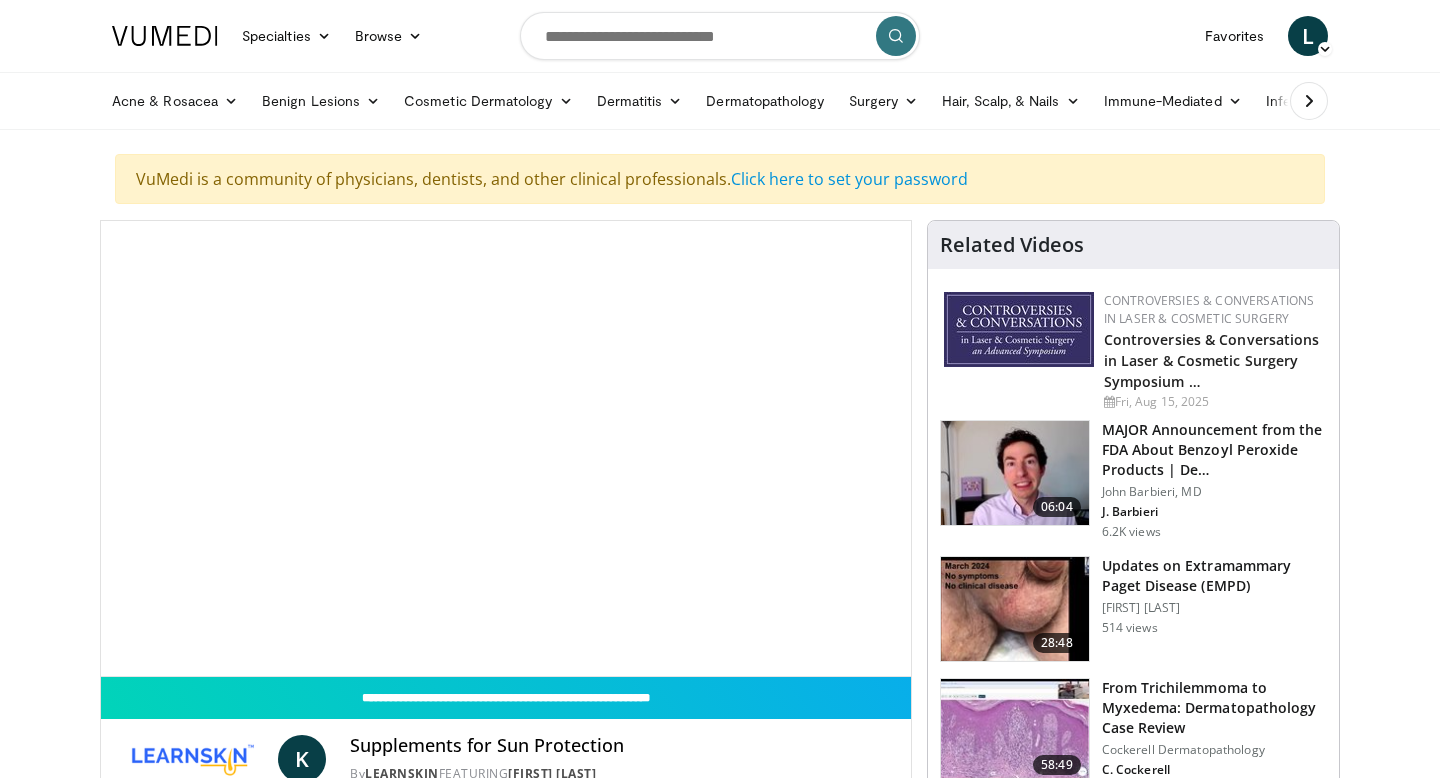 scroll, scrollTop: 0, scrollLeft: 0, axis: both 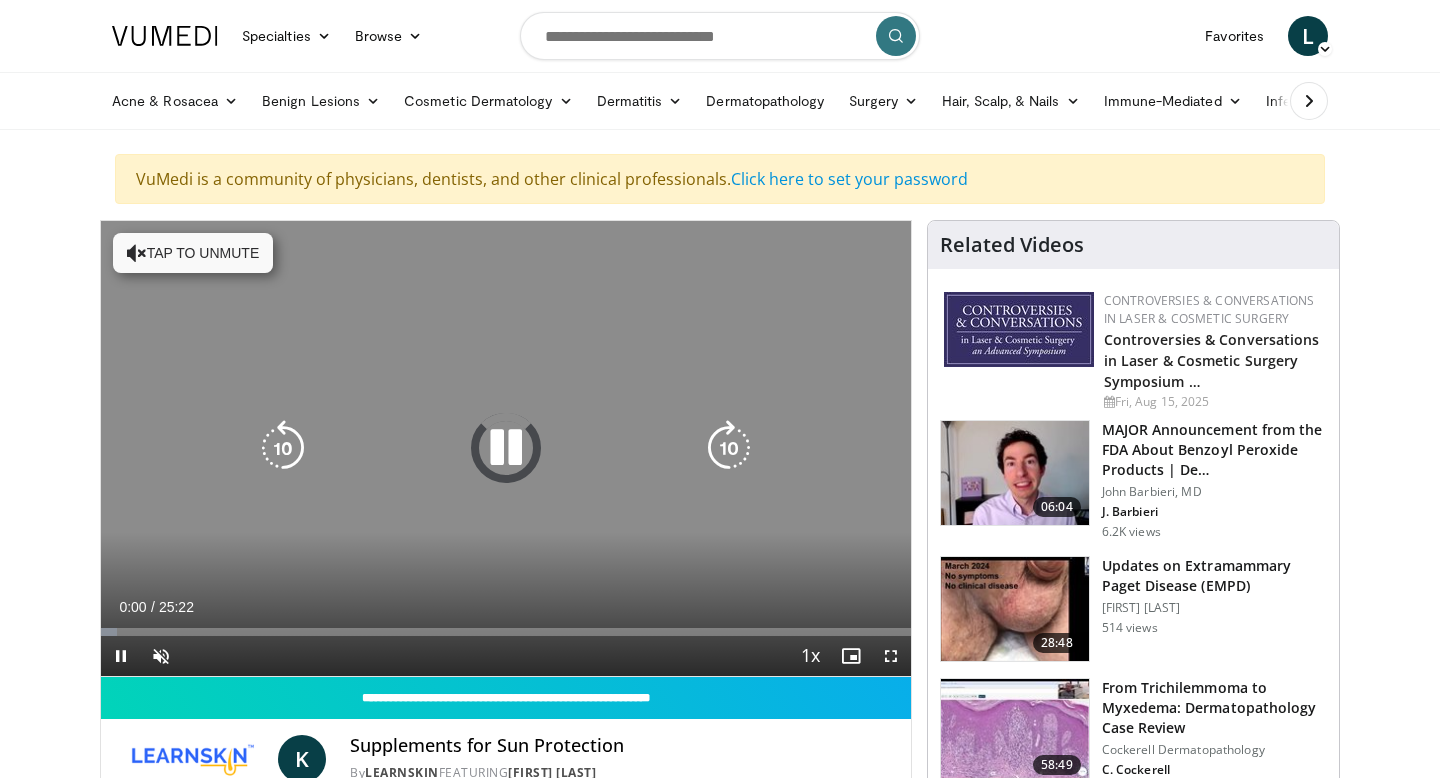click on "Tap to unmute" at bounding box center (193, 253) 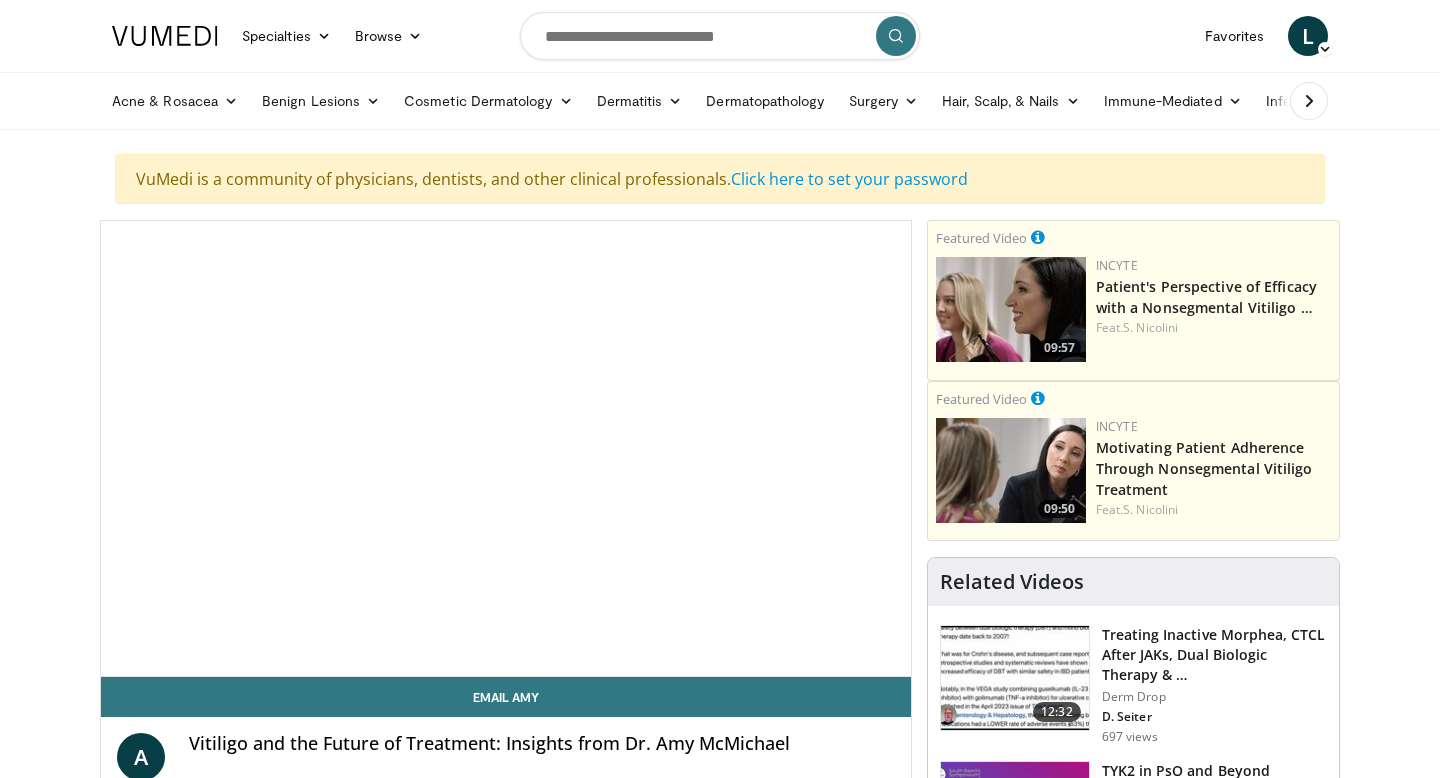 scroll, scrollTop: 0, scrollLeft: 0, axis: both 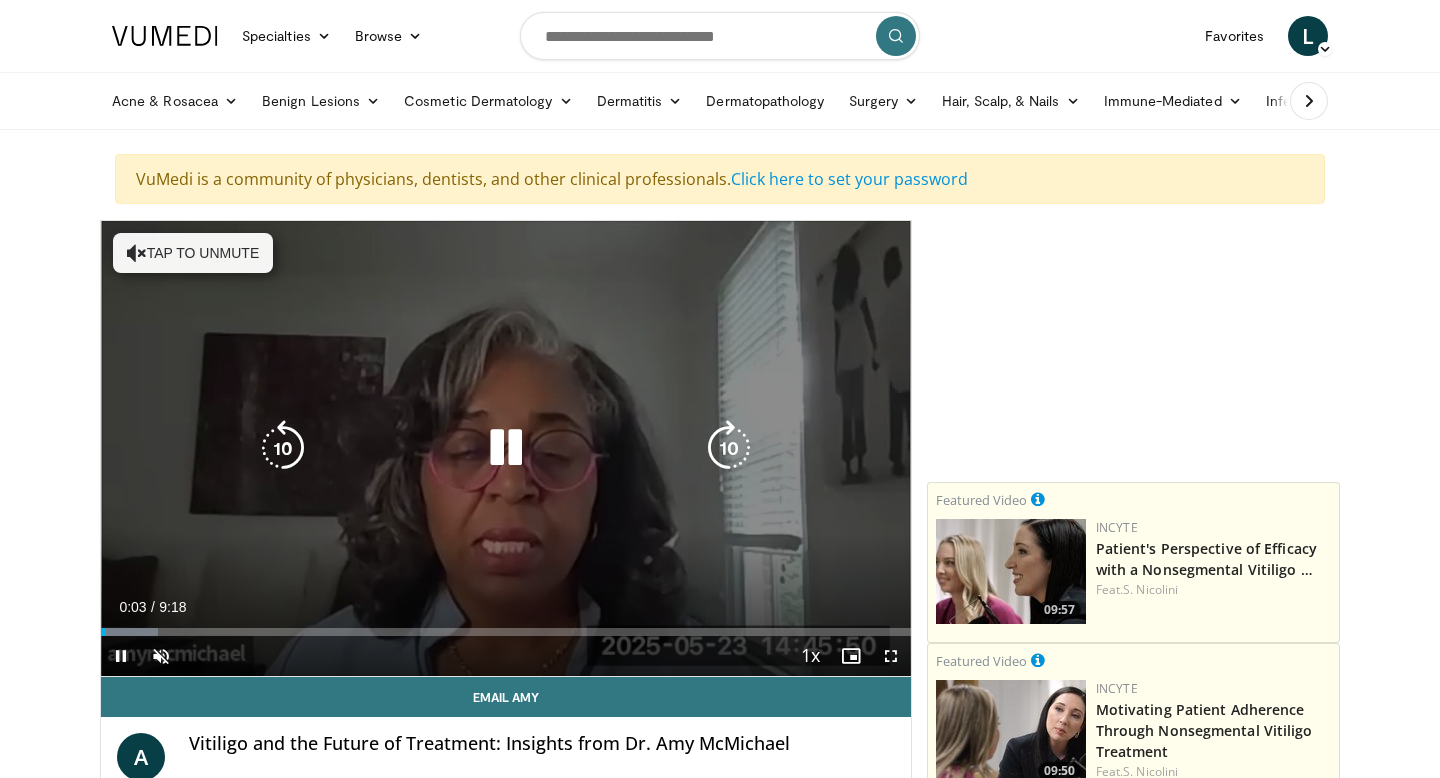 click on "Tap to unmute" at bounding box center (193, 253) 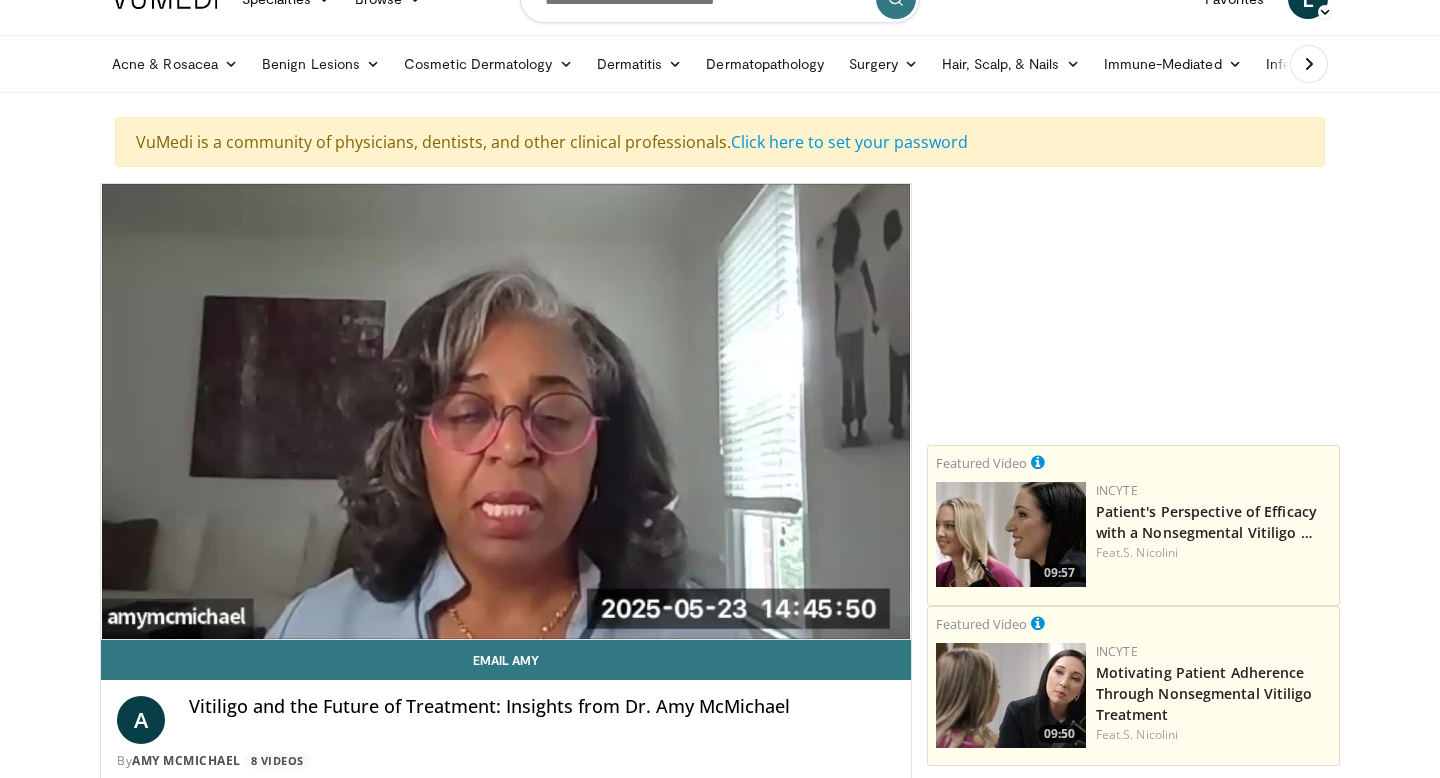 scroll, scrollTop: 0, scrollLeft: 0, axis: both 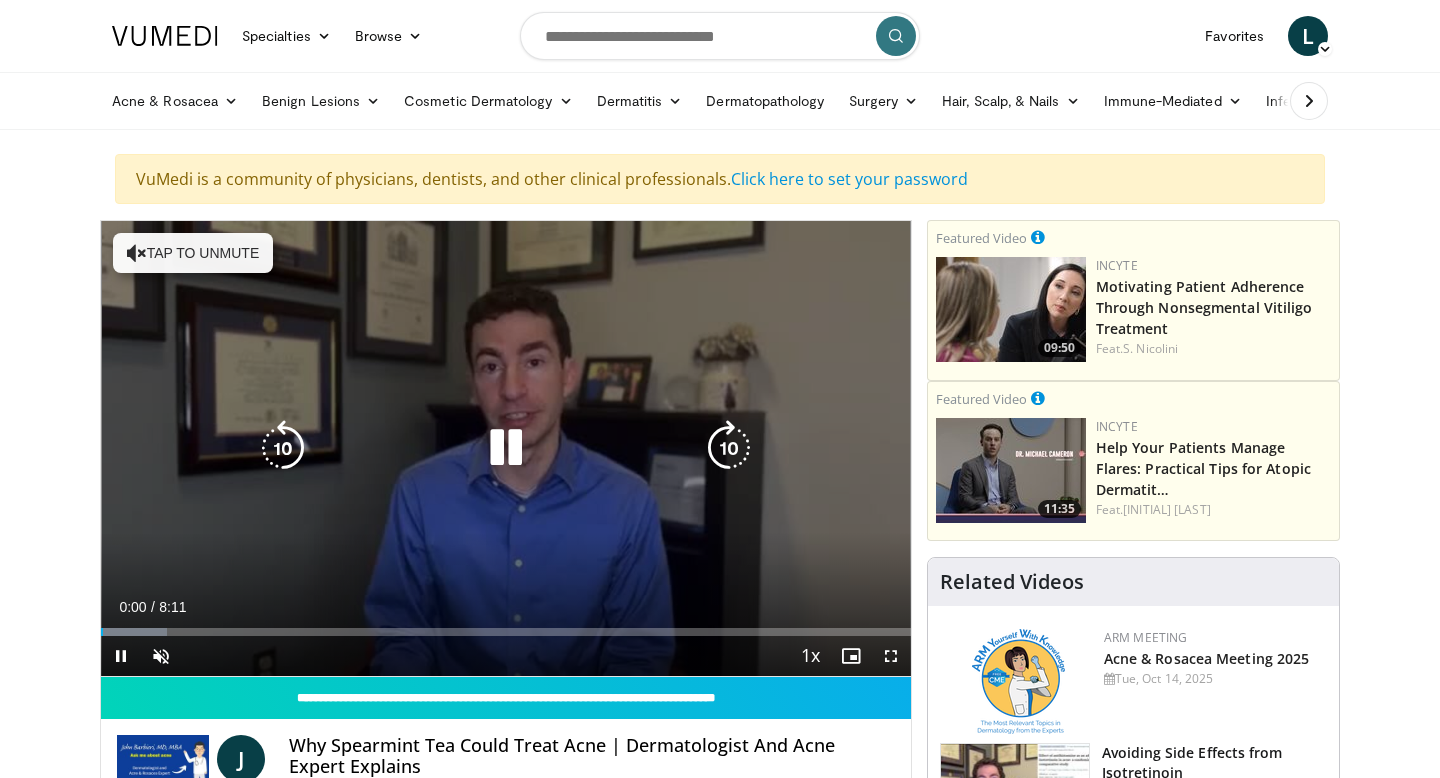 click on "Tap to unmute" at bounding box center [193, 253] 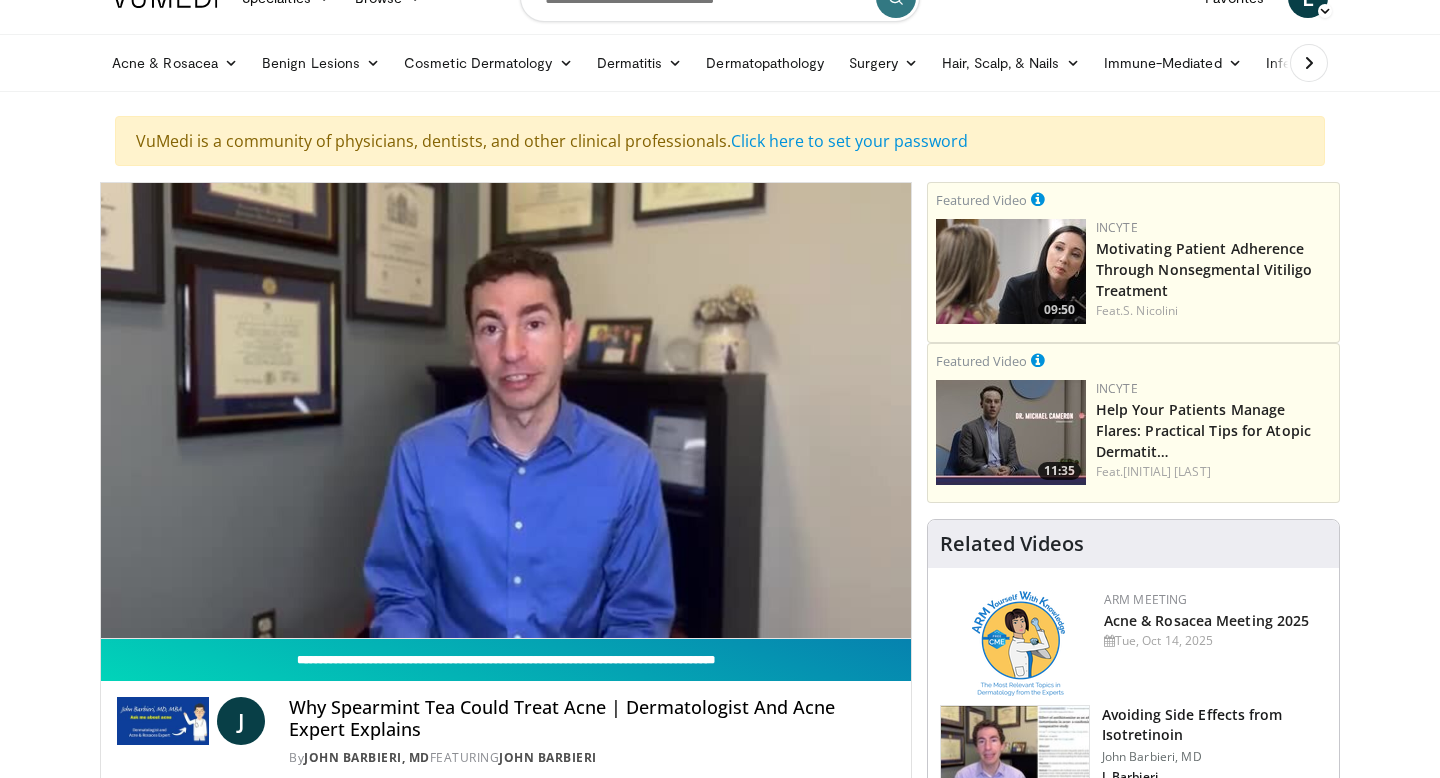 scroll, scrollTop: 0, scrollLeft: 0, axis: both 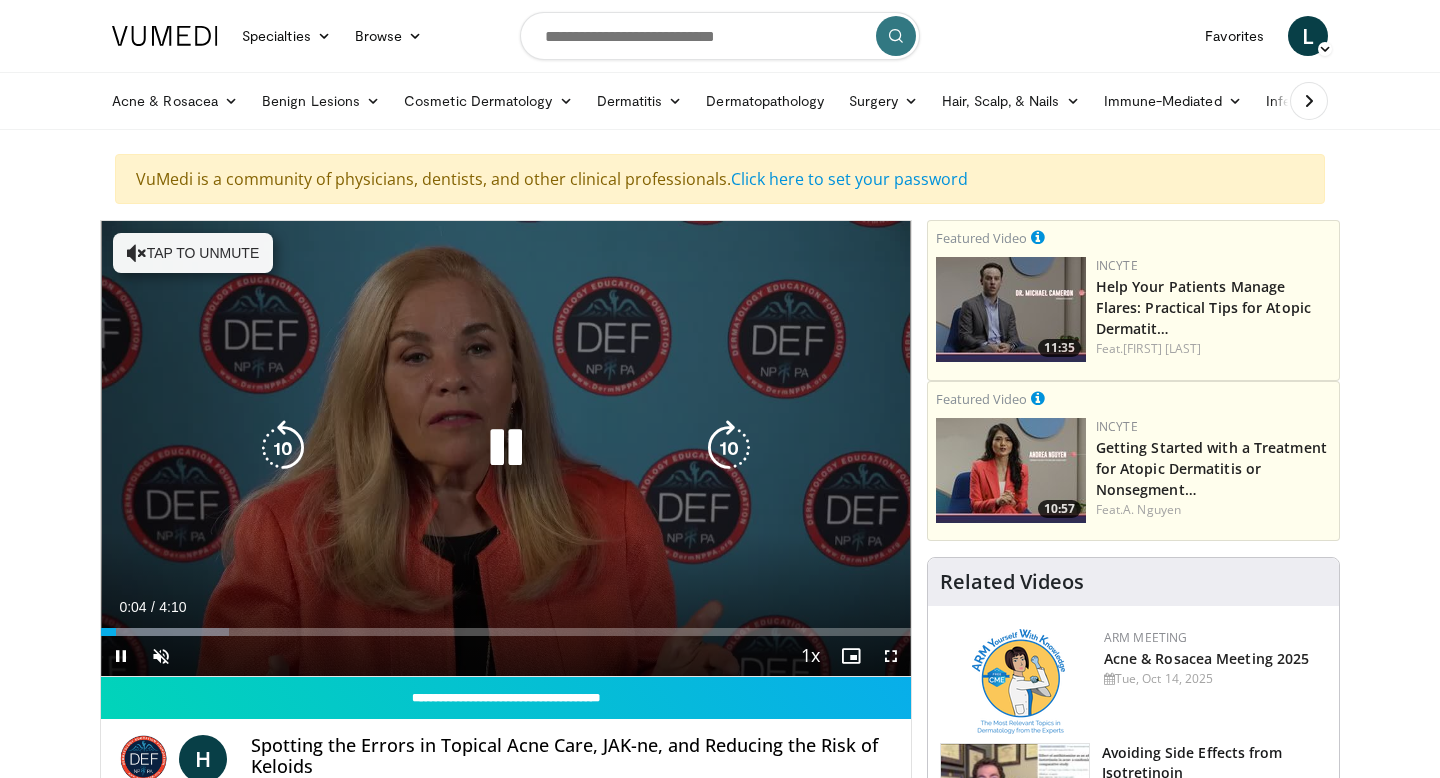 click on "Tap to unmute" at bounding box center (193, 253) 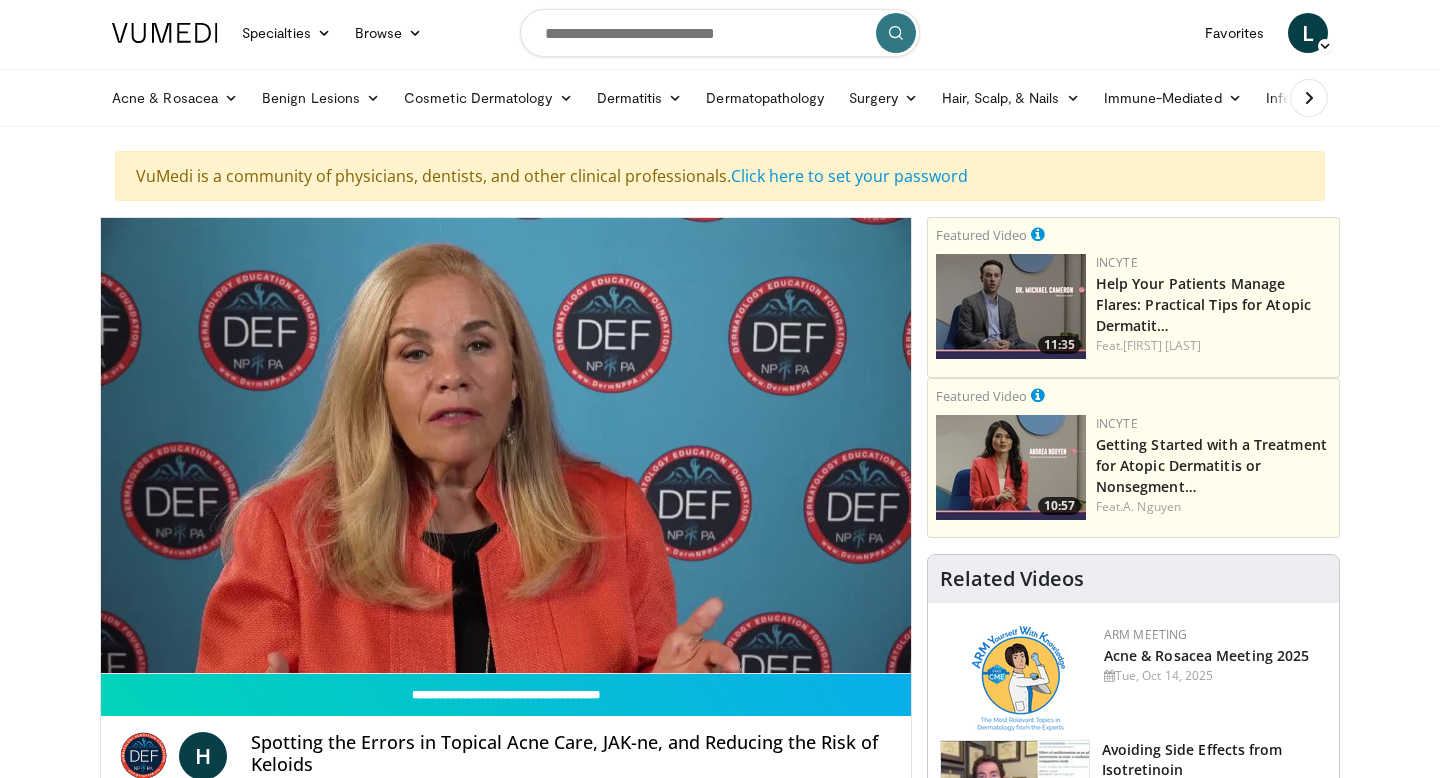 scroll, scrollTop: 0, scrollLeft: 0, axis: both 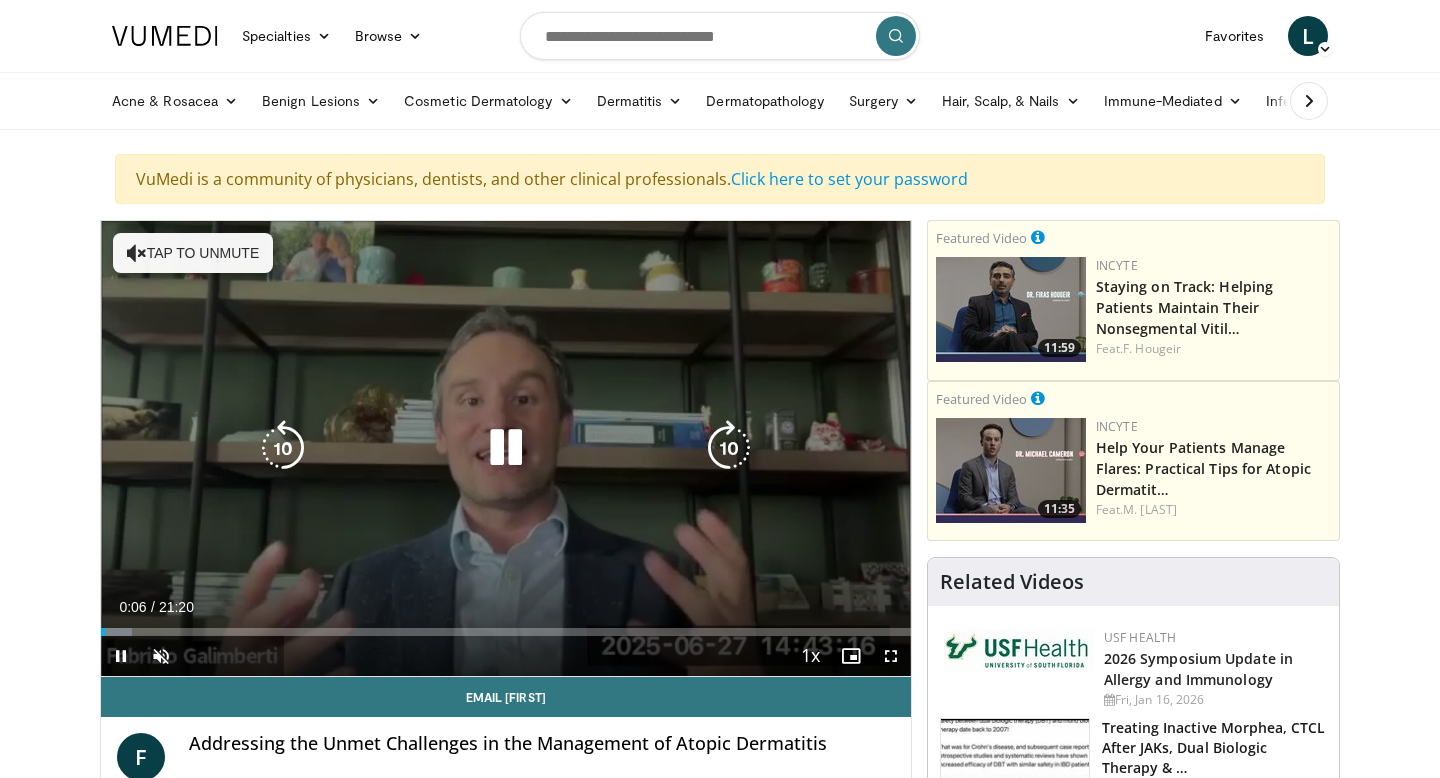 click on "Tap to unmute" at bounding box center (193, 253) 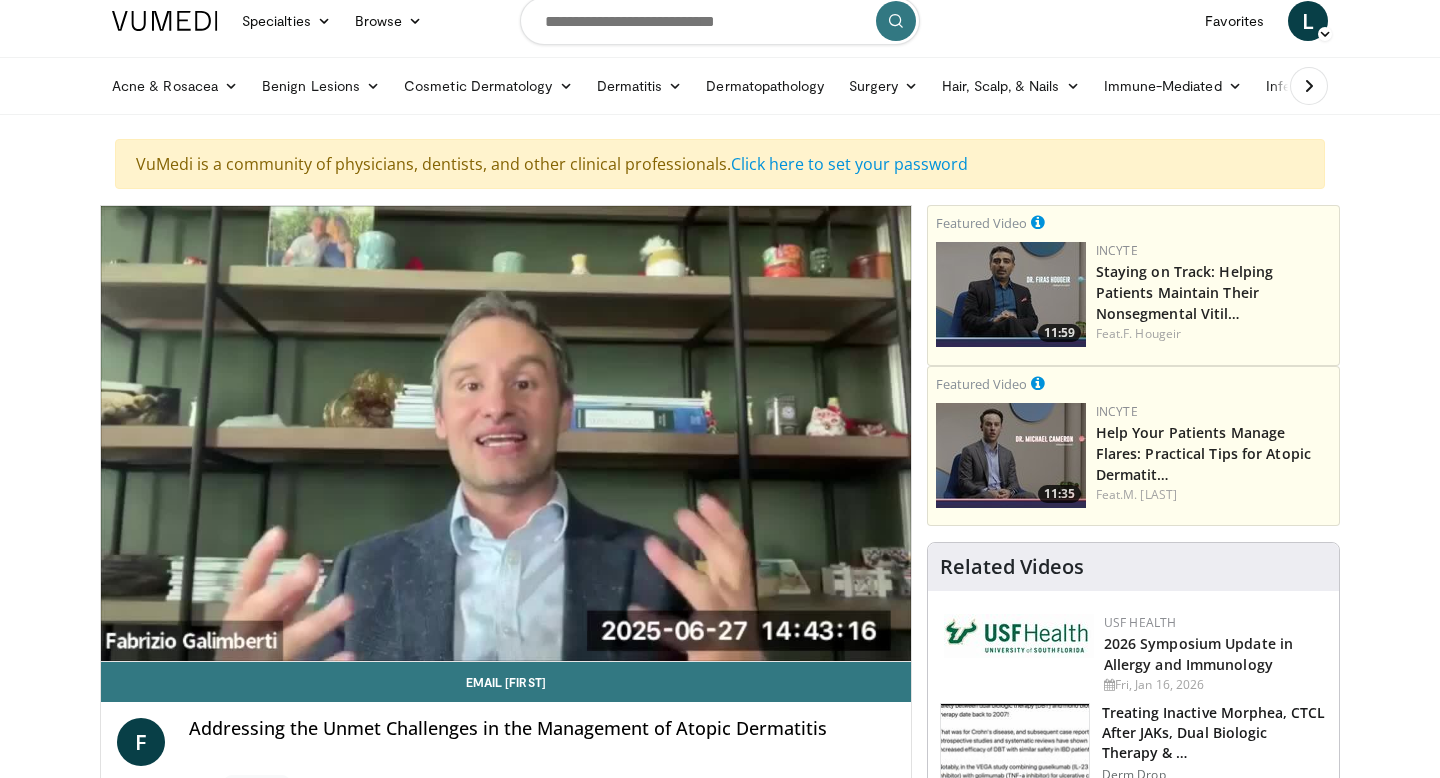 scroll, scrollTop: 0, scrollLeft: 0, axis: both 